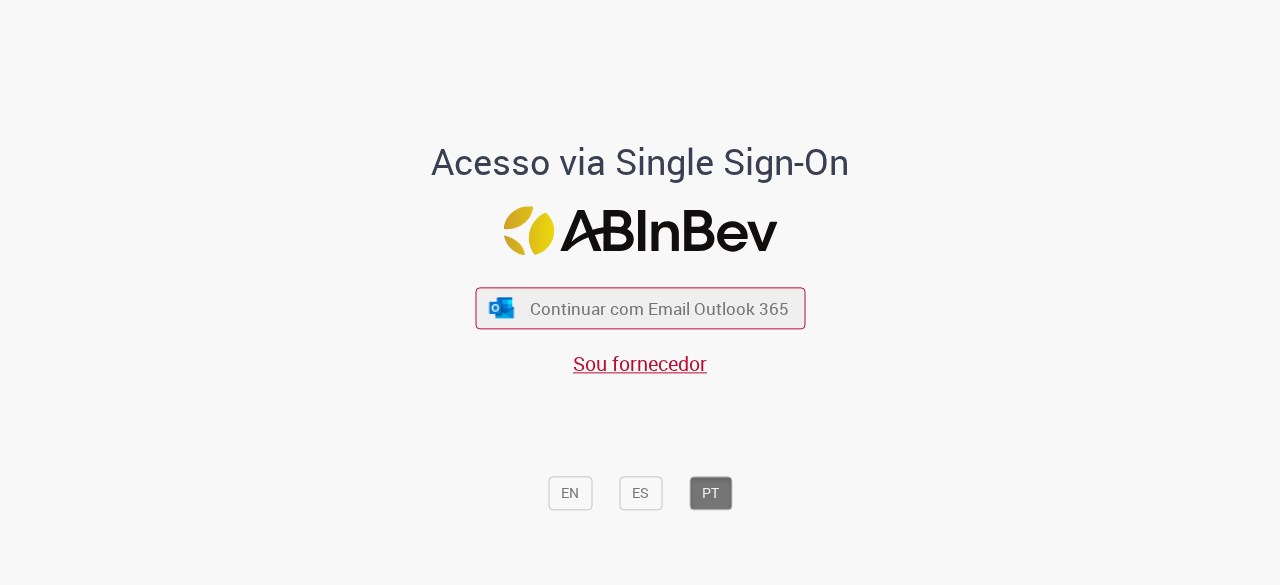 scroll, scrollTop: 0, scrollLeft: 0, axis: both 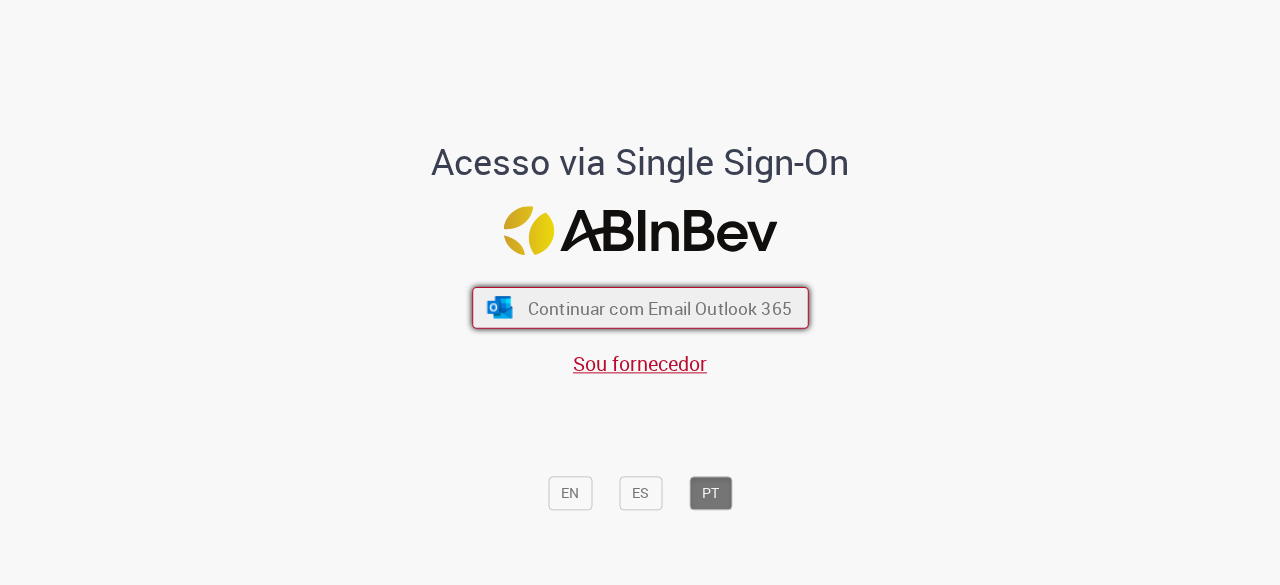 click on "Continuar com Email Outlook 365" at bounding box center [640, 308] 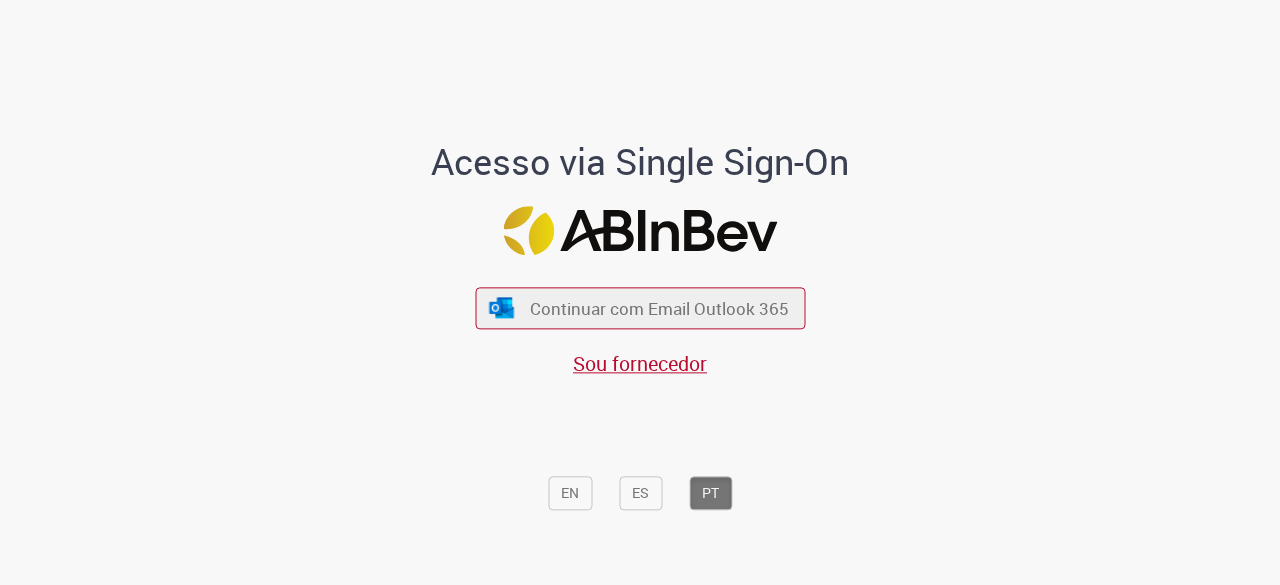 scroll, scrollTop: 0, scrollLeft: 0, axis: both 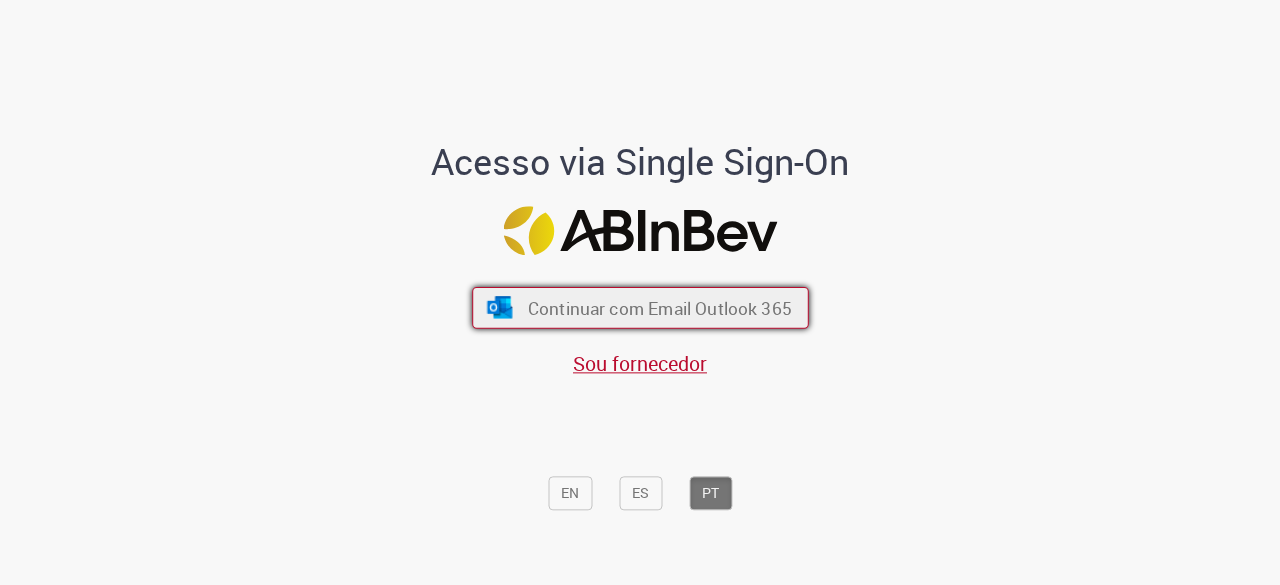 click on "Continuar com Email Outlook 365" at bounding box center [659, 308] 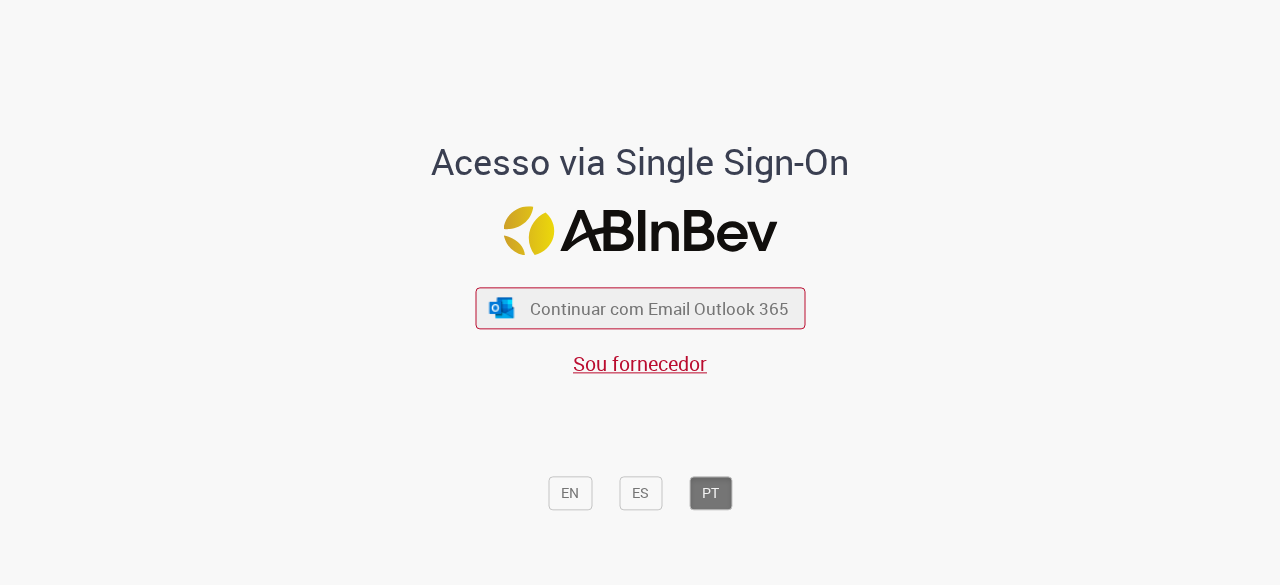 scroll, scrollTop: 0, scrollLeft: 0, axis: both 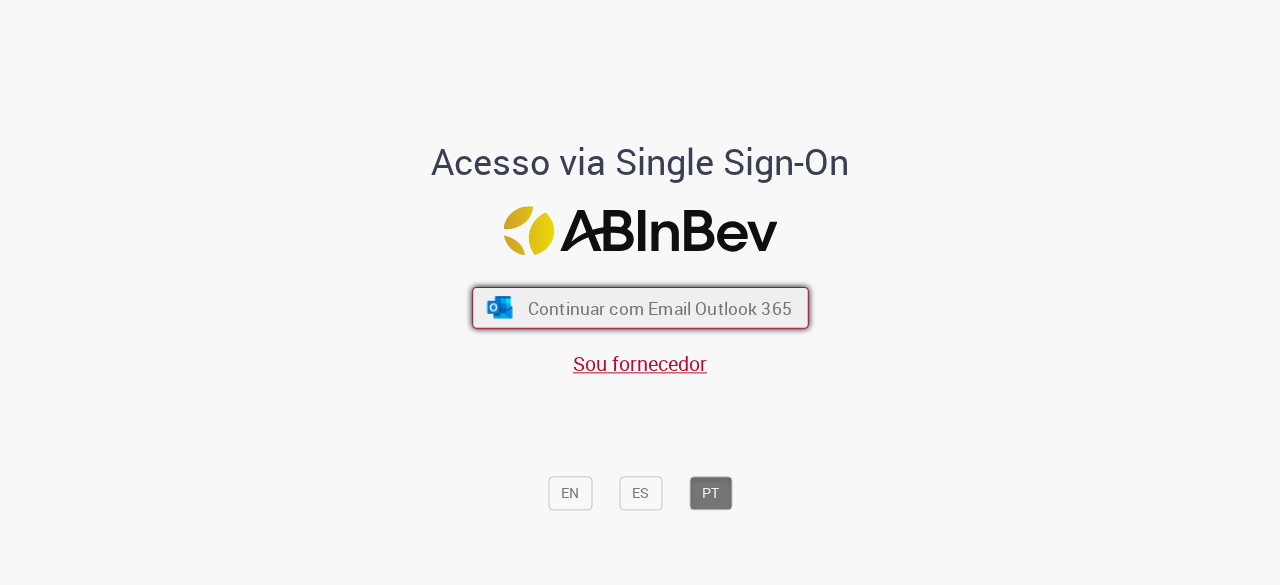 click on "Continuar com Email Outlook 365" at bounding box center [659, 308] 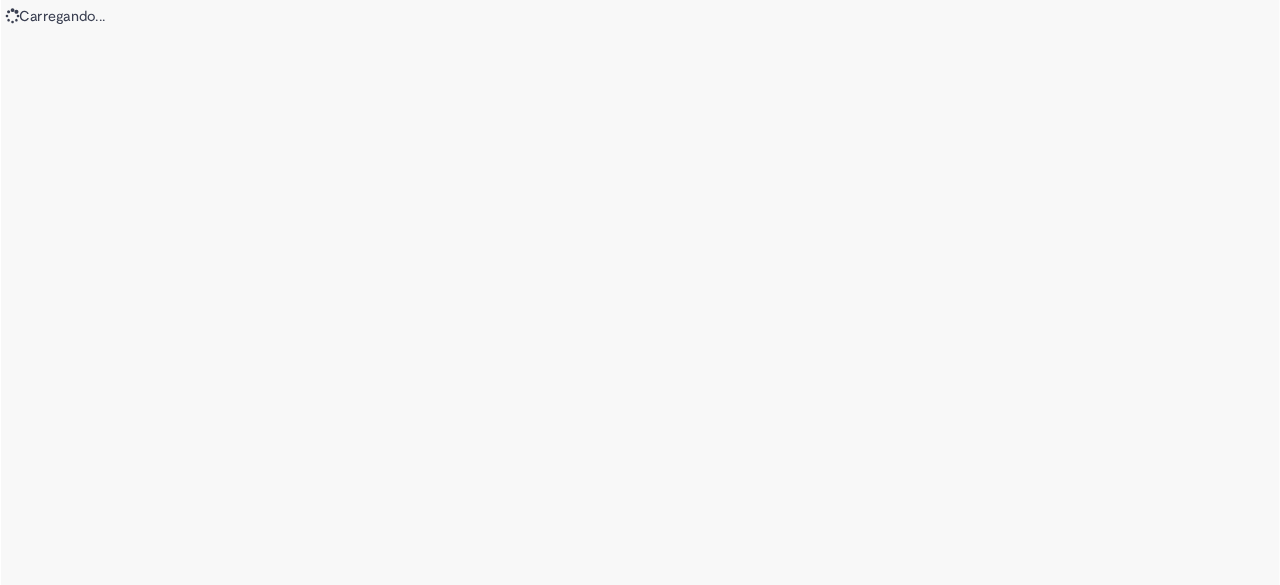 scroll, scrollTop: 0, scrollLeft: 0, axis: both 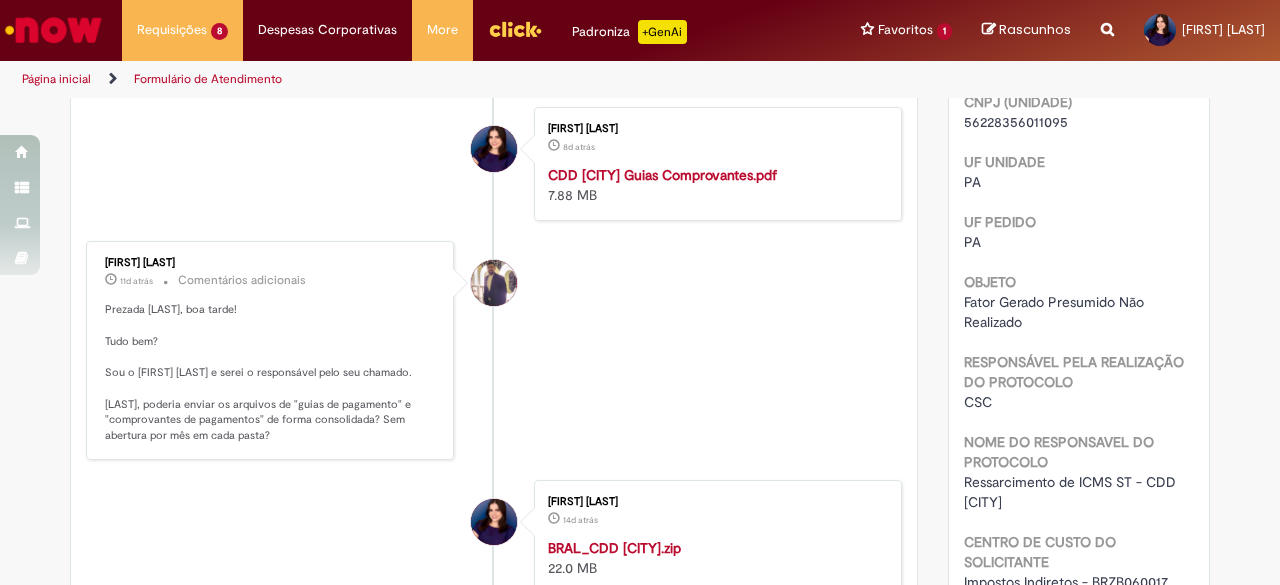 drag, startPoint x: 240, startPoint y: 251, endPoint x: 96, endPoint y: 253, distance: 144.01389 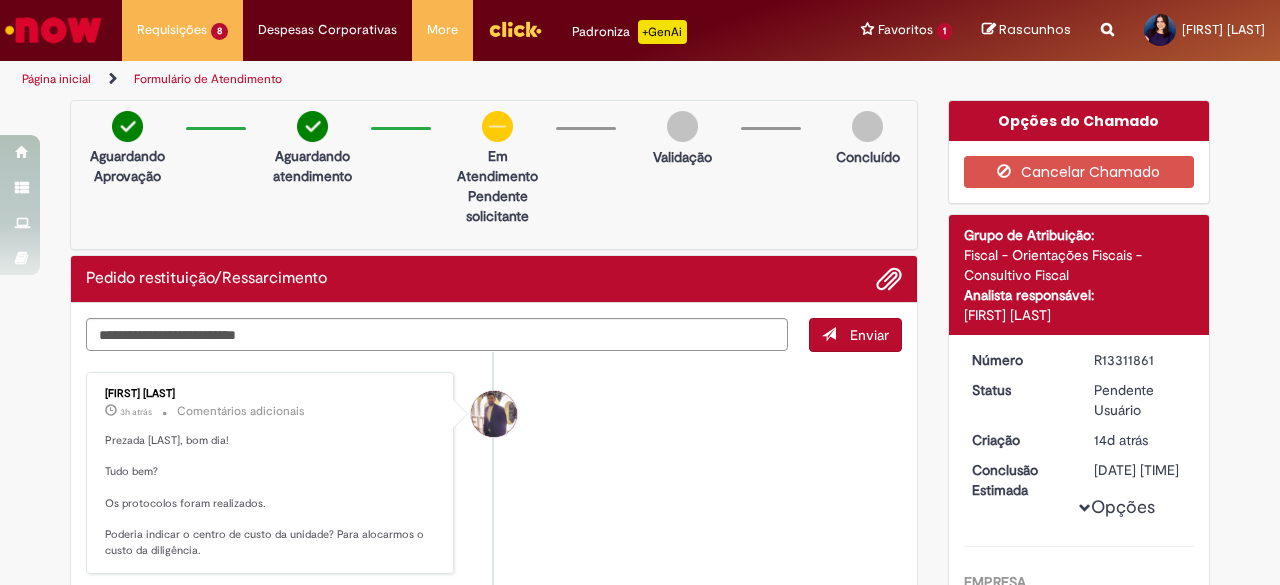 scroll, scrollTop: 100, scrollLeft: 0, axis: vertical 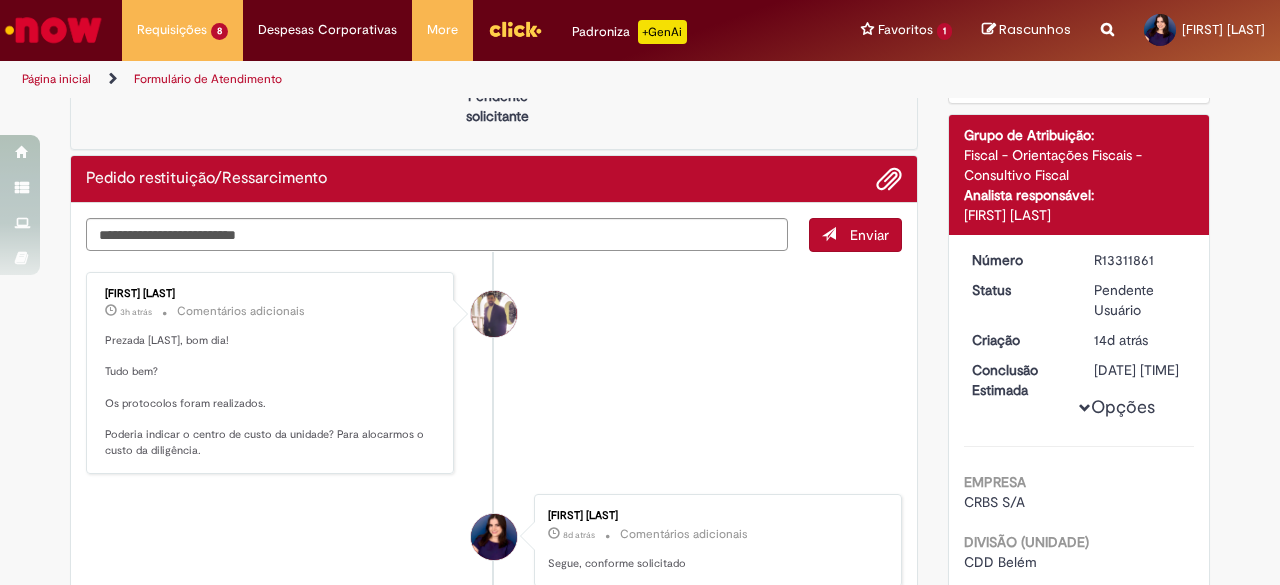 drag, startPoint x: 98, startPoint y: 434, endPoint x: 196, endPoint y: 450, distance: 99.29753 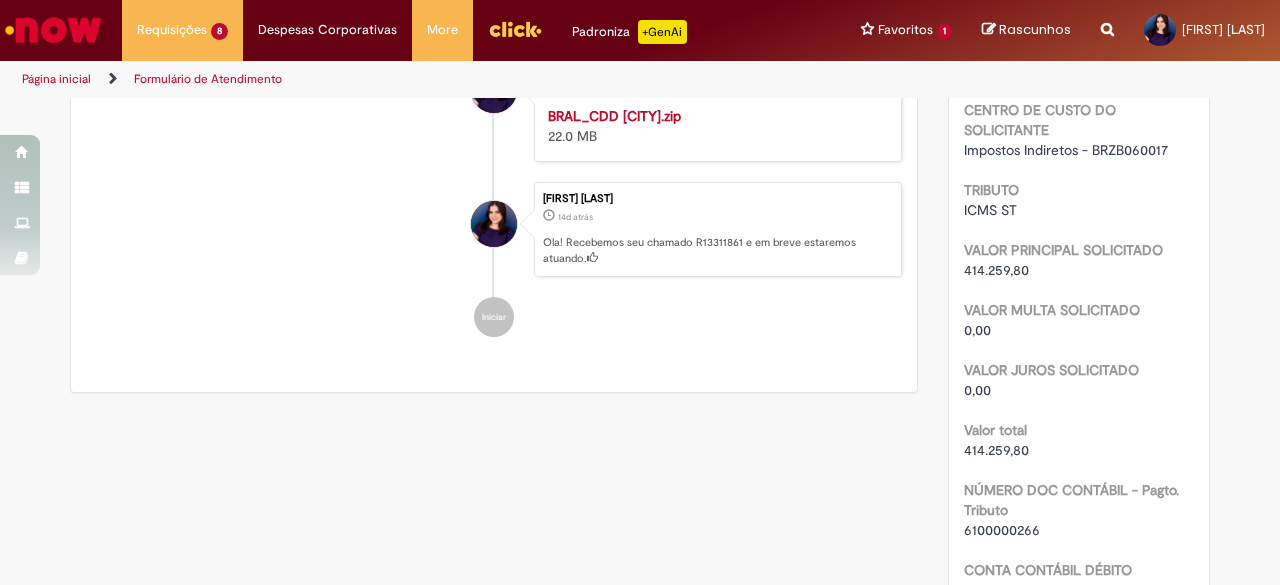 scroll, scrollTop: 1000, scrollLeft: 0, axis: vertical 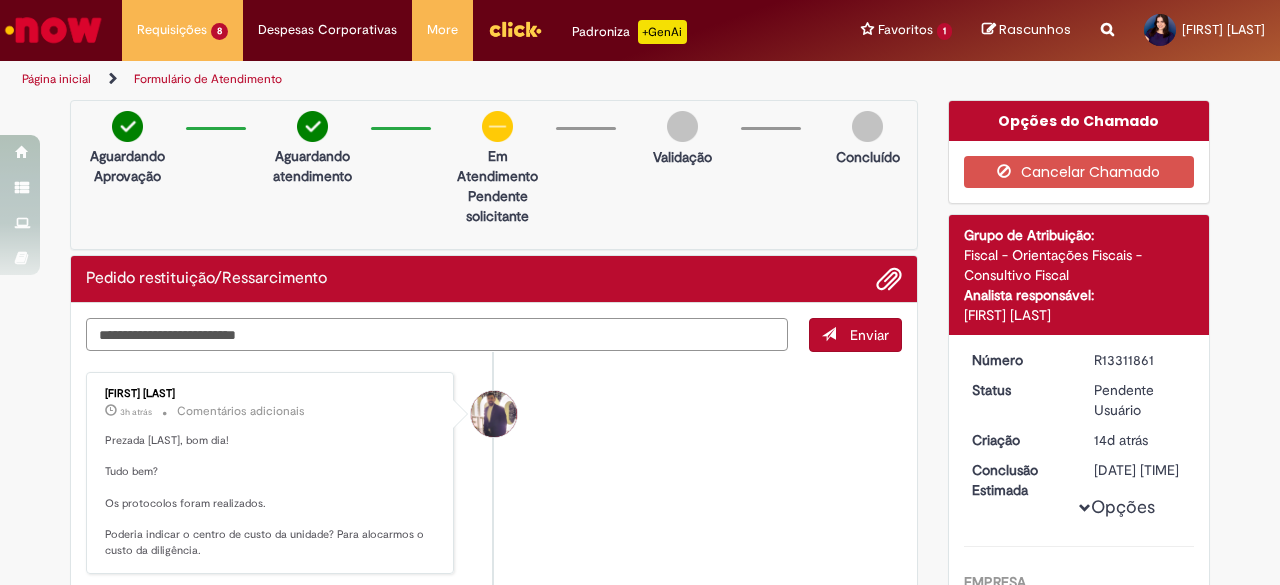 click at bounding box center (437, 334) 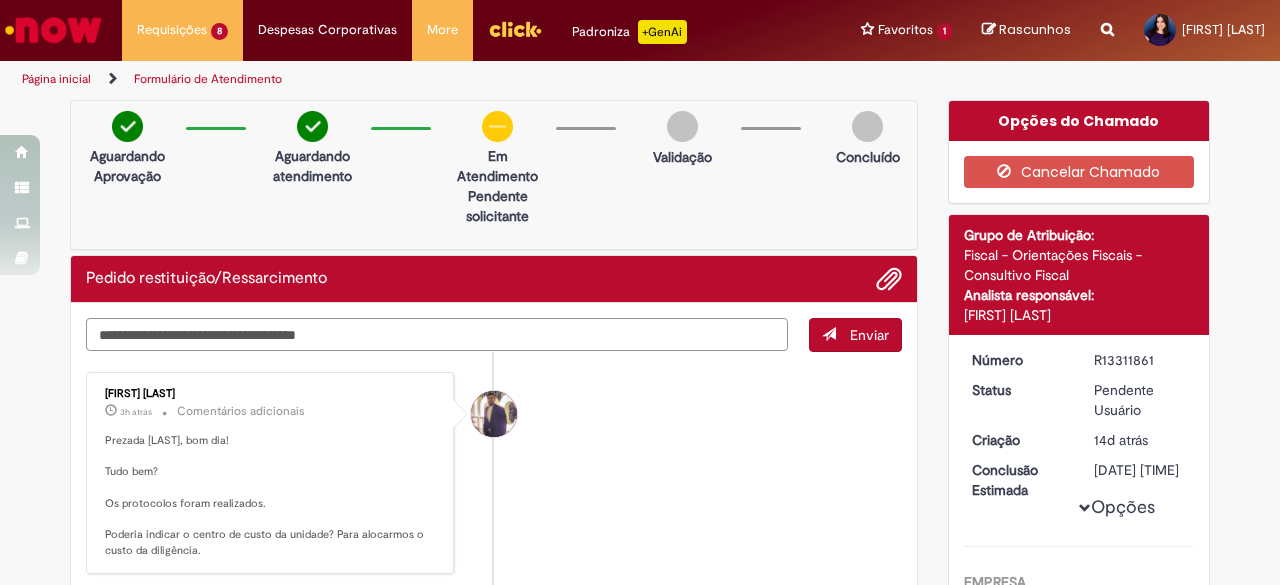 paste on "**********" 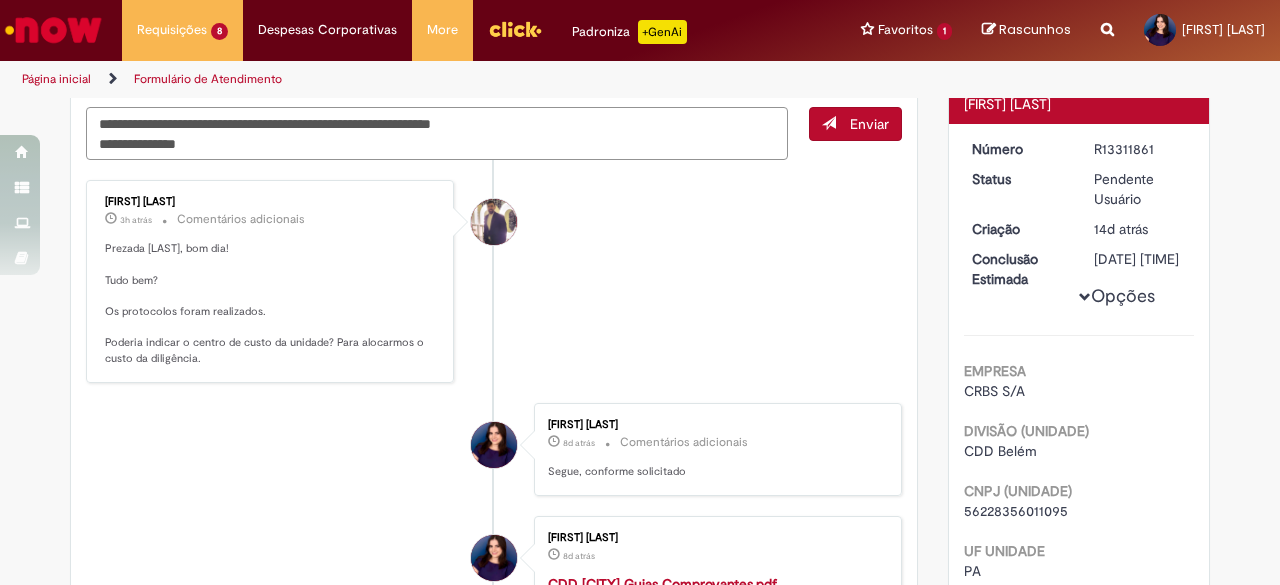 scroll, scrollTop: 0, scrollLeft: 0, axis: both 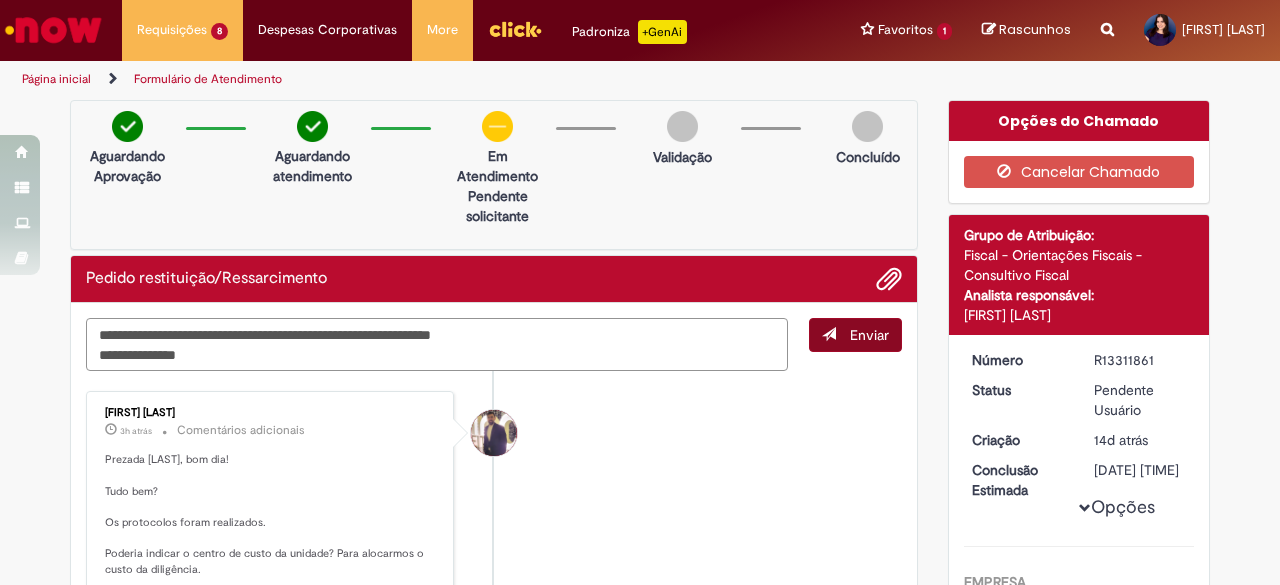 type on "**********" 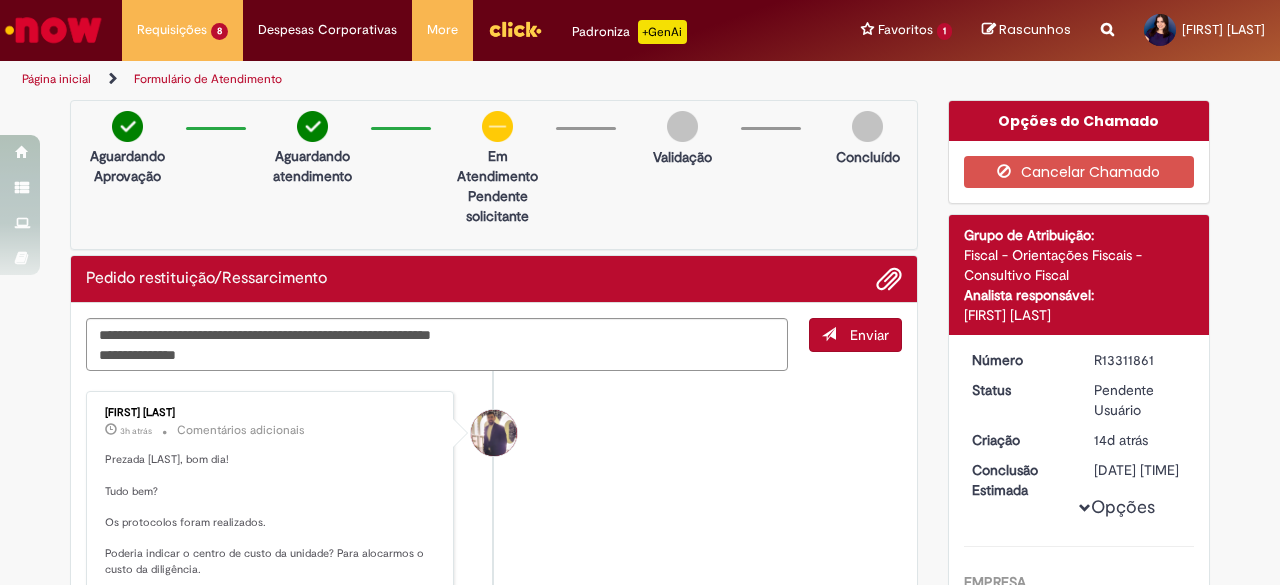click on "Enviar" at bounding box center (855, 335) 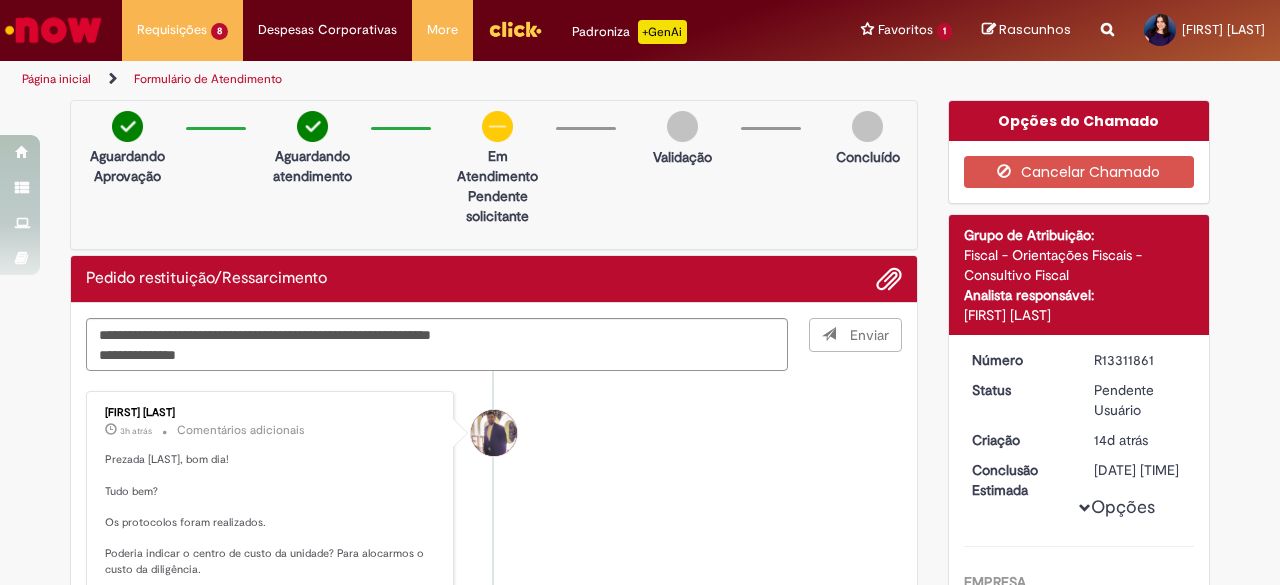 type 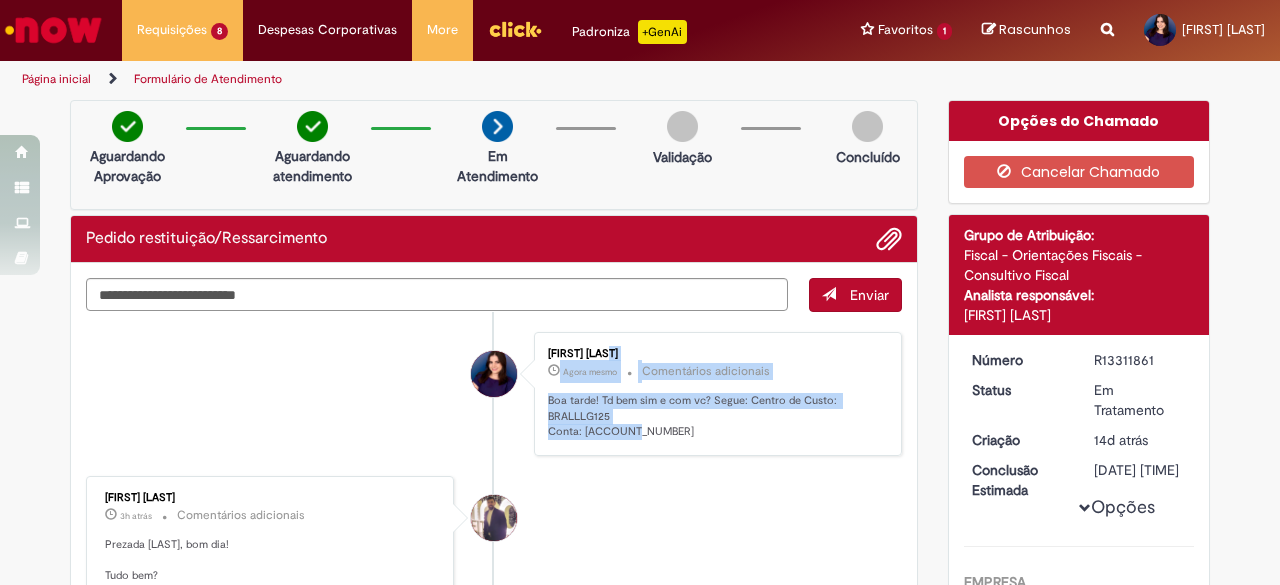 drag, startPoint x: 622, startPoint y: 431, endPoint x: 516, endPoint y: 389, distance: 114.01754 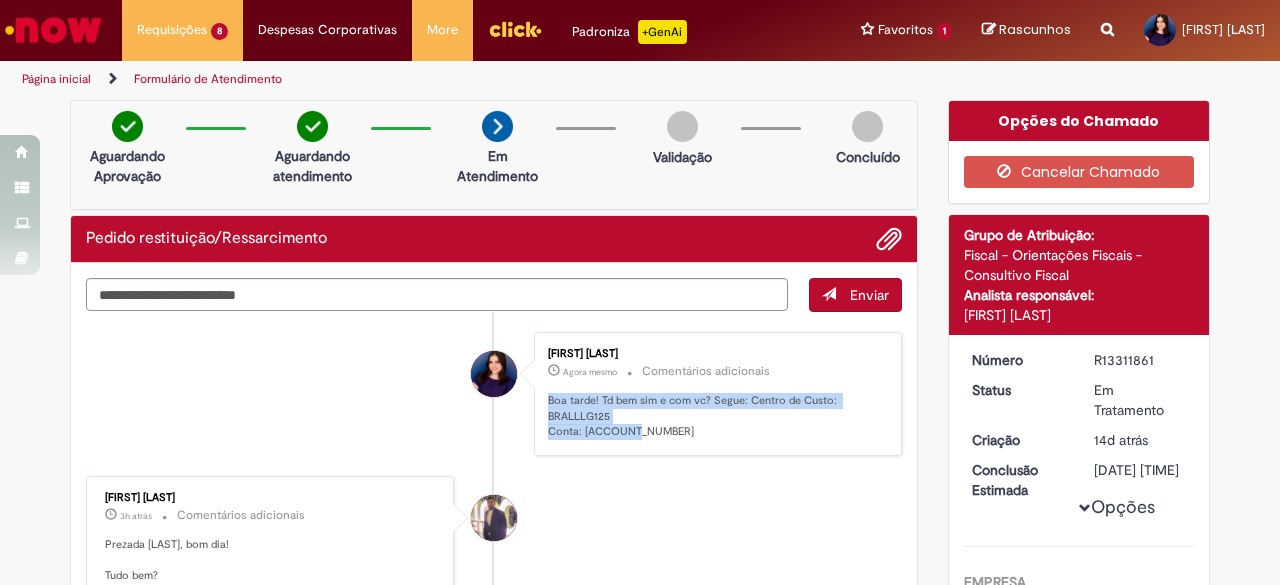 drag, startPoint x: 660, startPoint y: 436, endPoint x: 538, endPoint y: 397, distance: 128.082 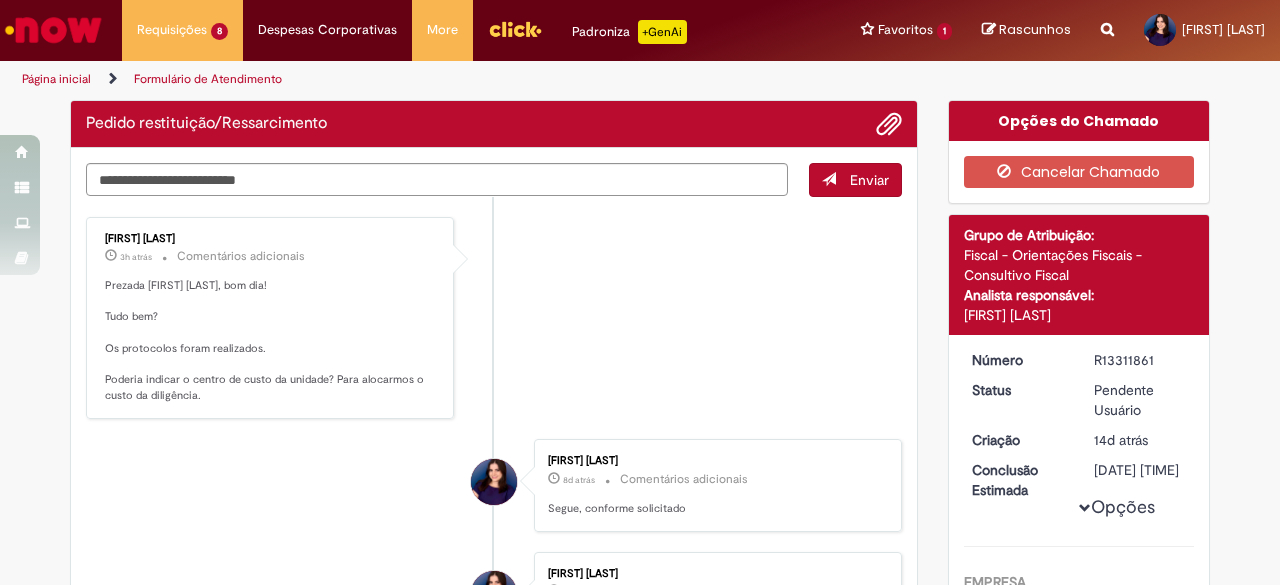 scroll, scrollTop: 0, scrollLeft: 0, axis: both 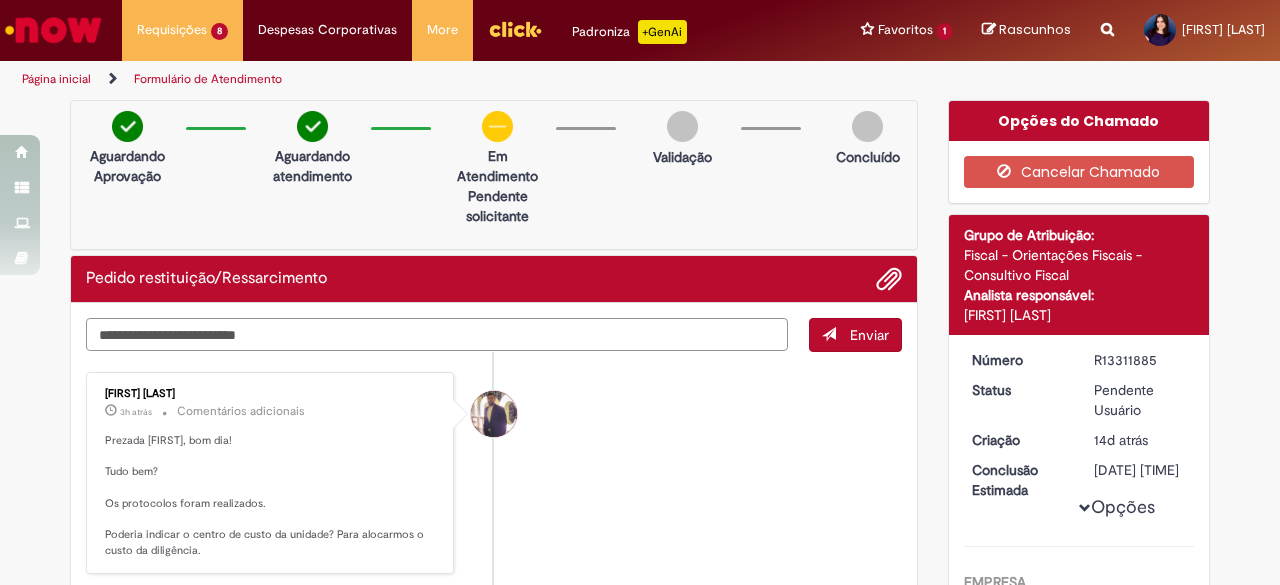 click at bounding box center [437, 334] 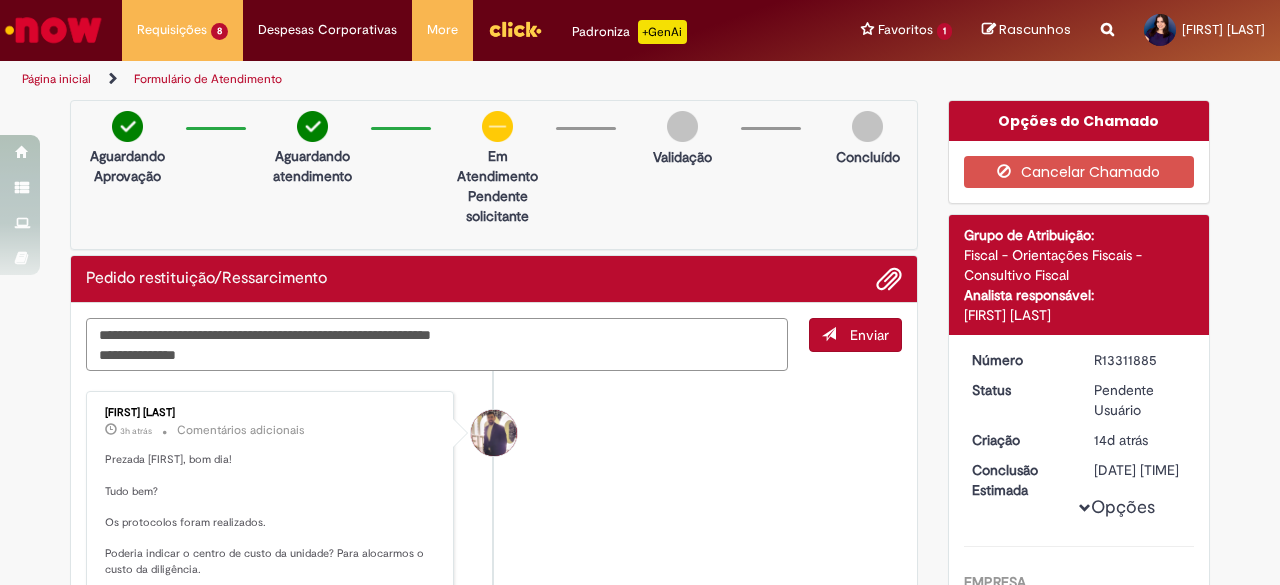 drag, startPoint x: 346, startPoint y: 331, endPoint x: 362, endPoint y: 351, distance: 25.612497 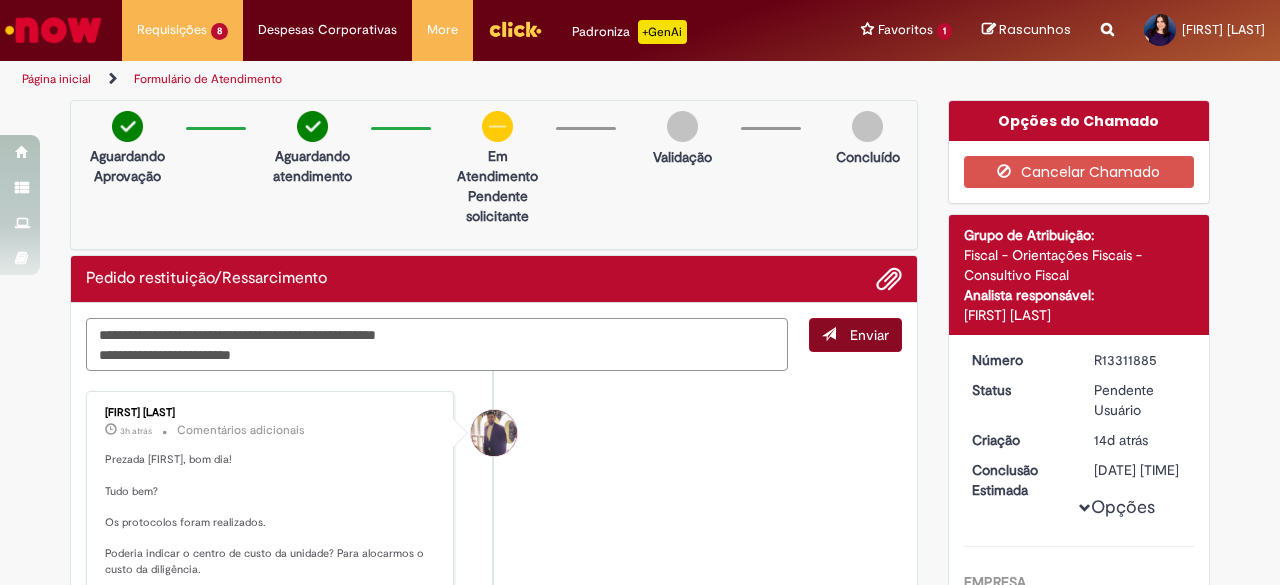 type on "**********" 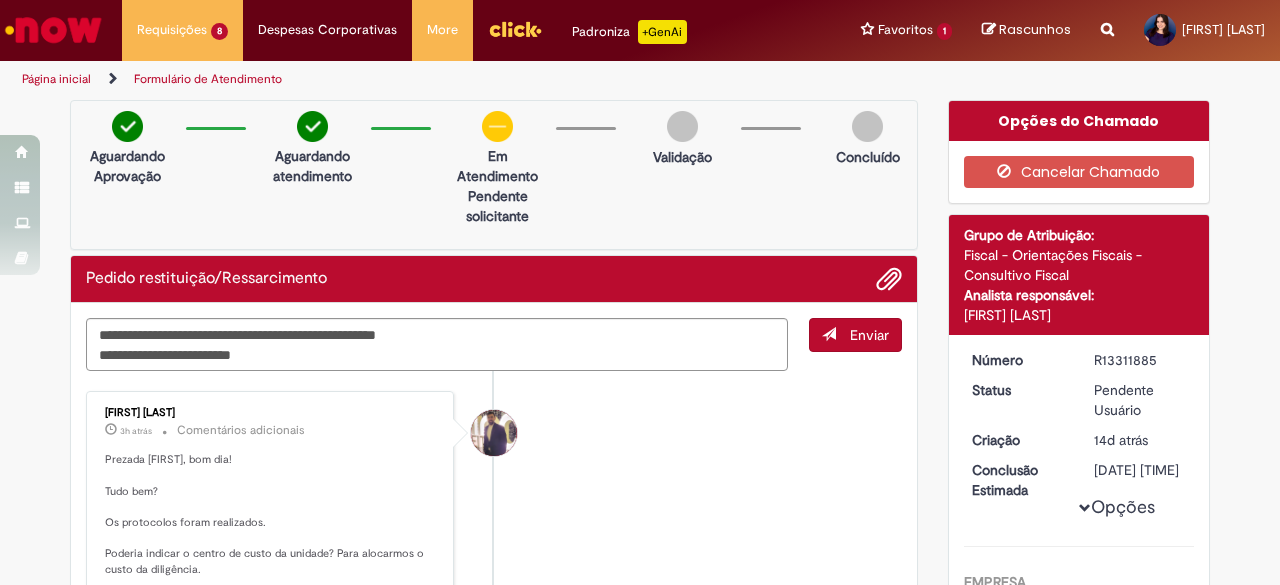 click on "Enviar" at bounding box center [855, 335] 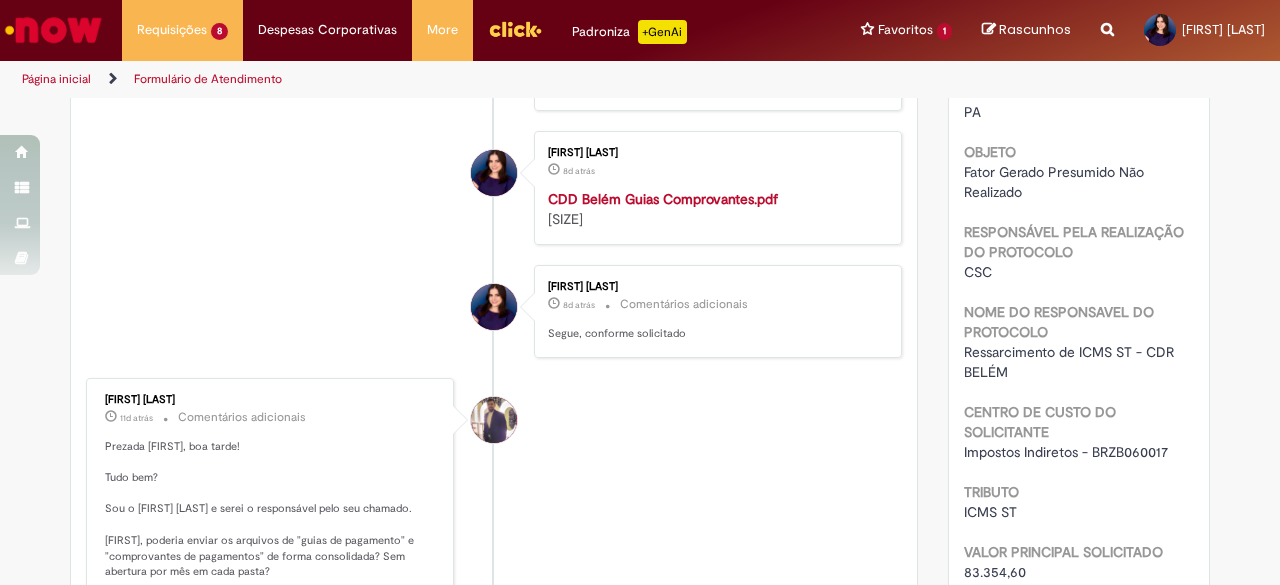 scroll, scrollTop: 700, scrollLeft: 0, axis: vertical 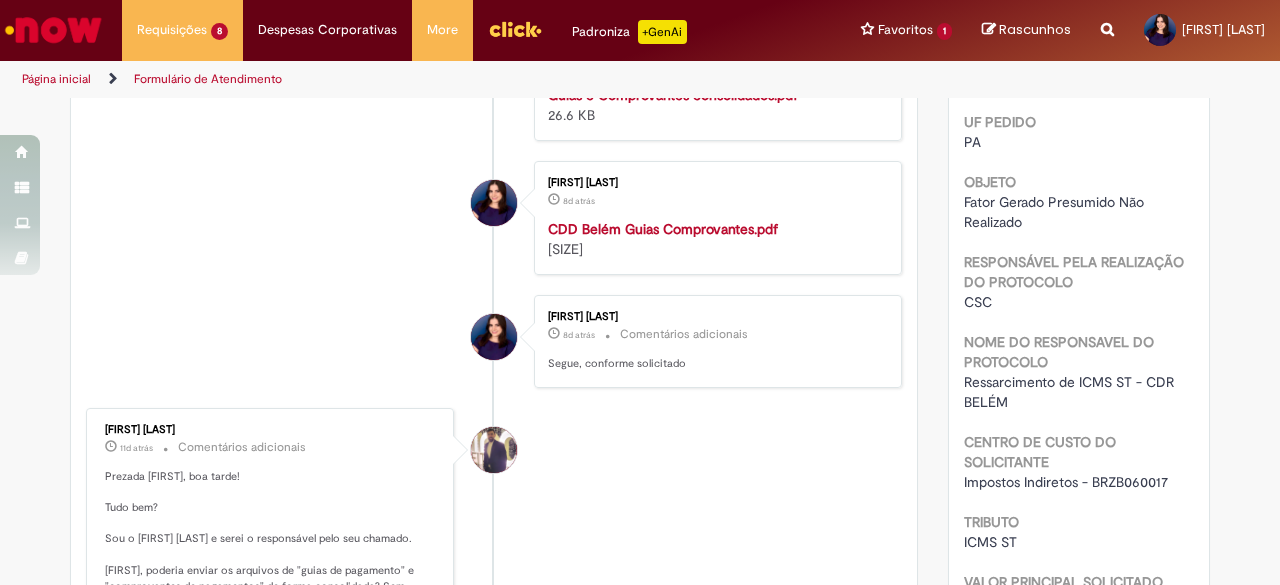 type 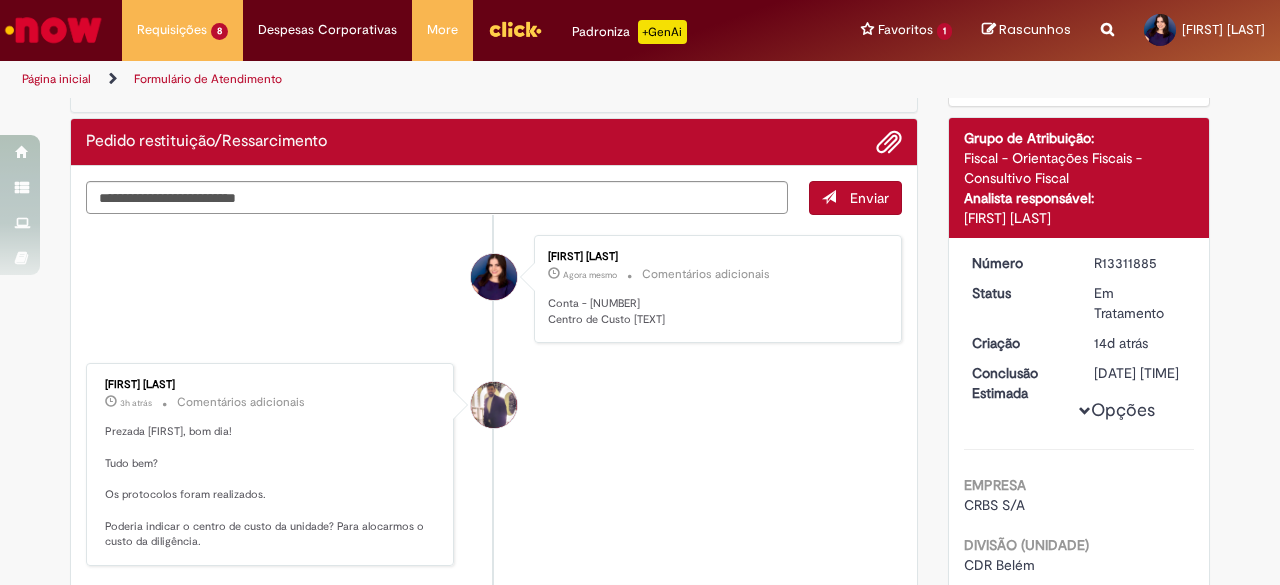 scroll, scrollTop: 0, scrollLeft: 0, axis: both 